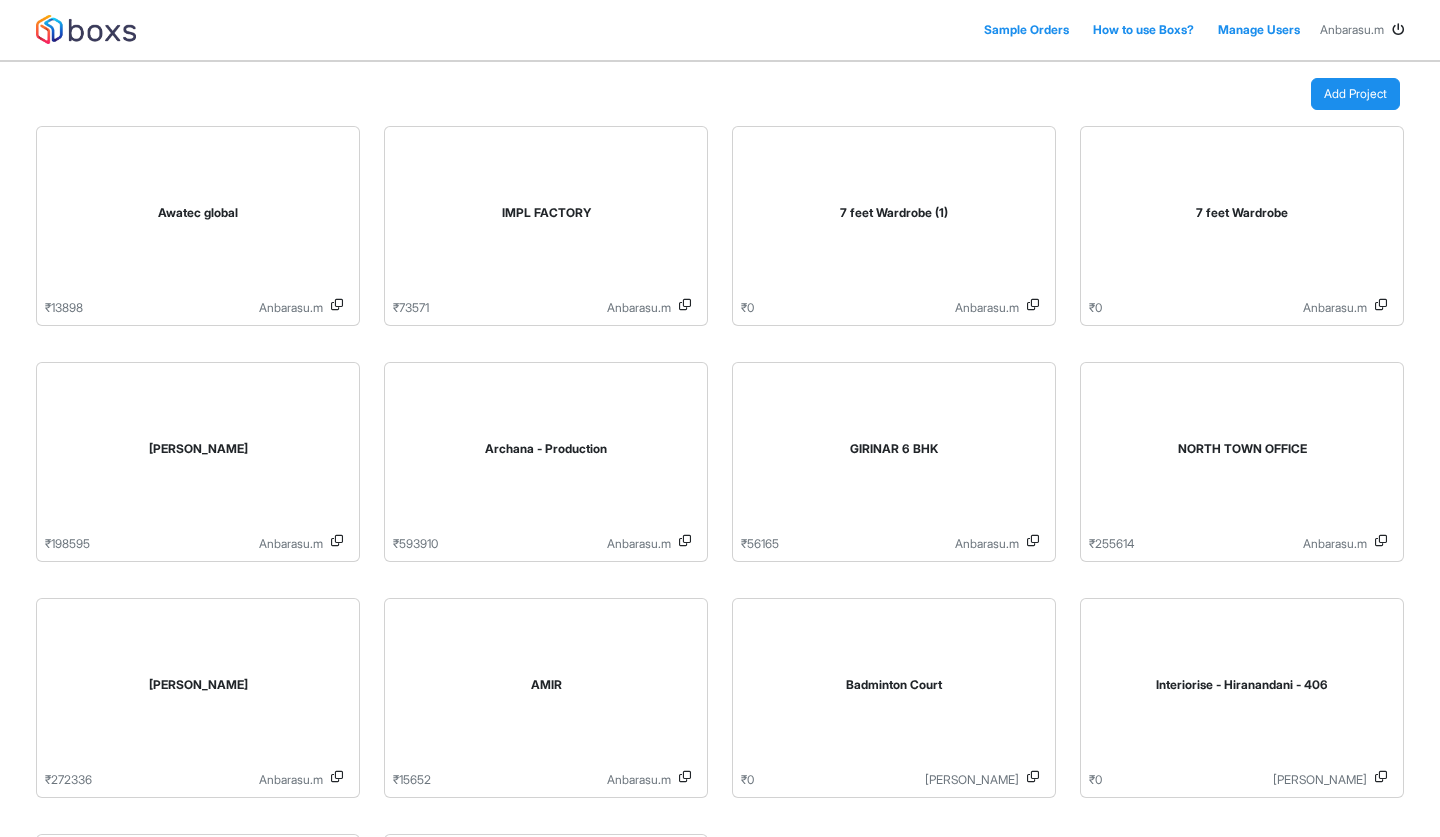 scroll, scrollTop: 0, scrollLeft: 0, axis: both 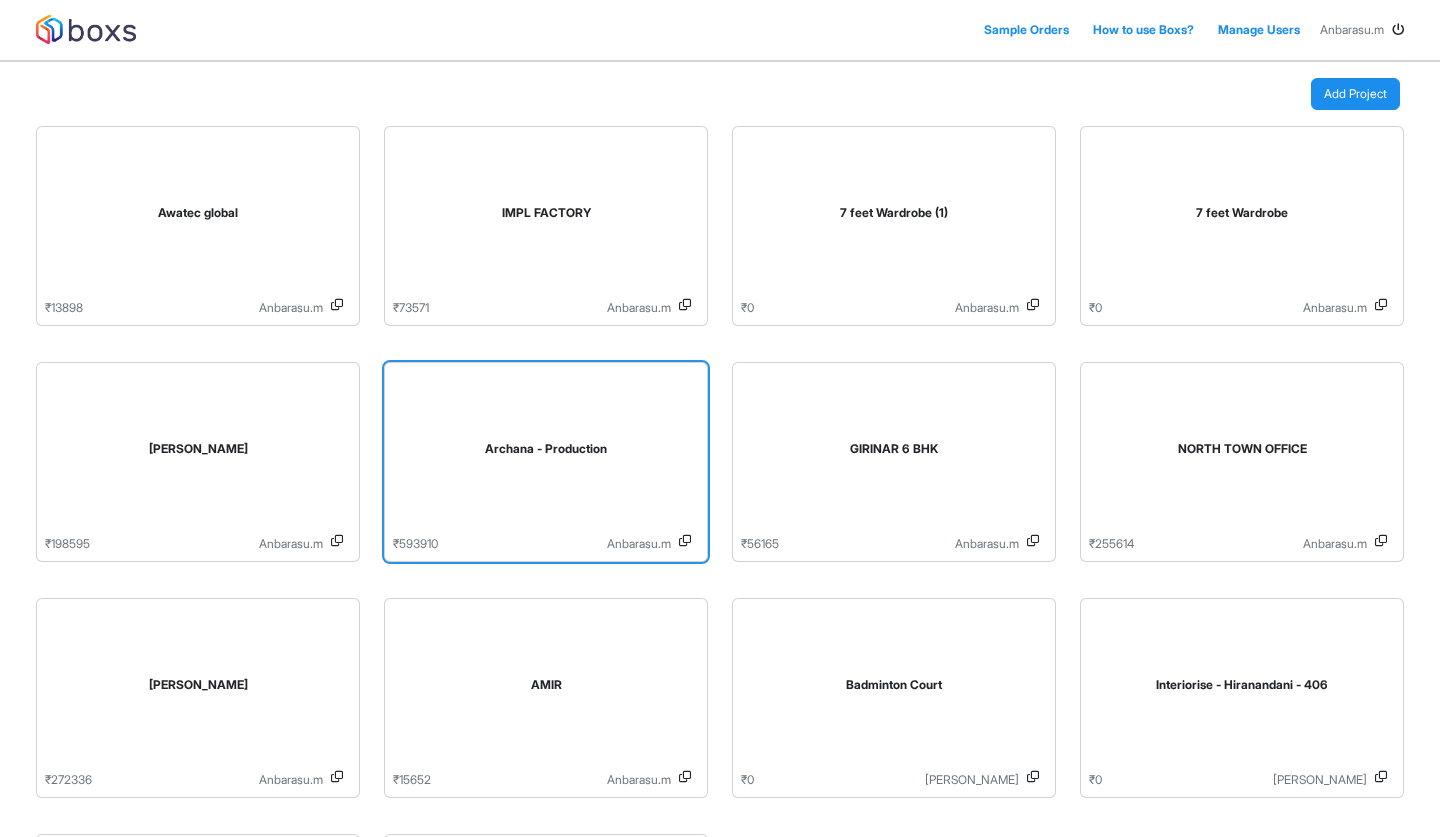 click on "Archana - Production" at bounding box center [546, 453] 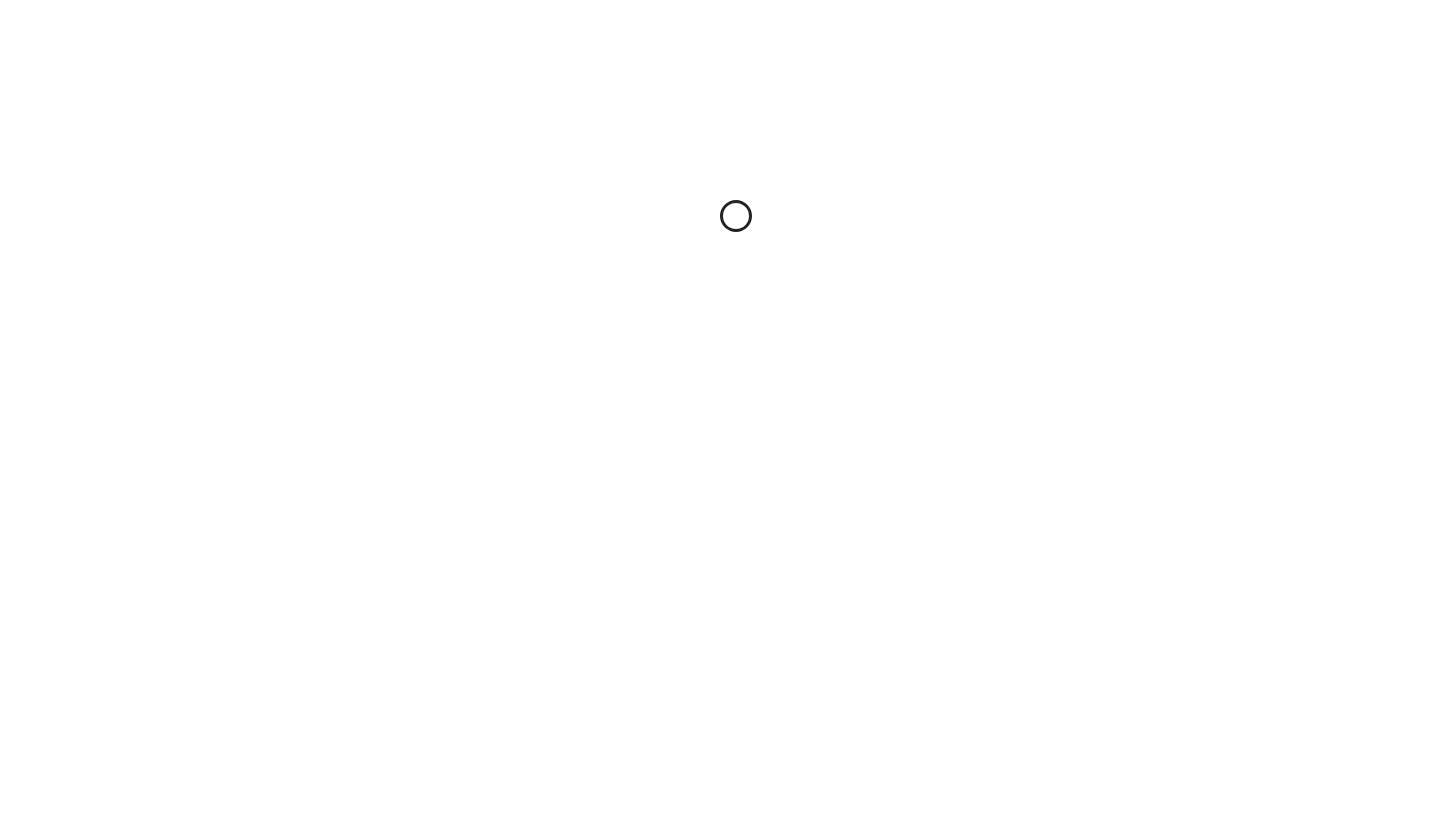 click on "Loading..." at bounding box center (720, 418) 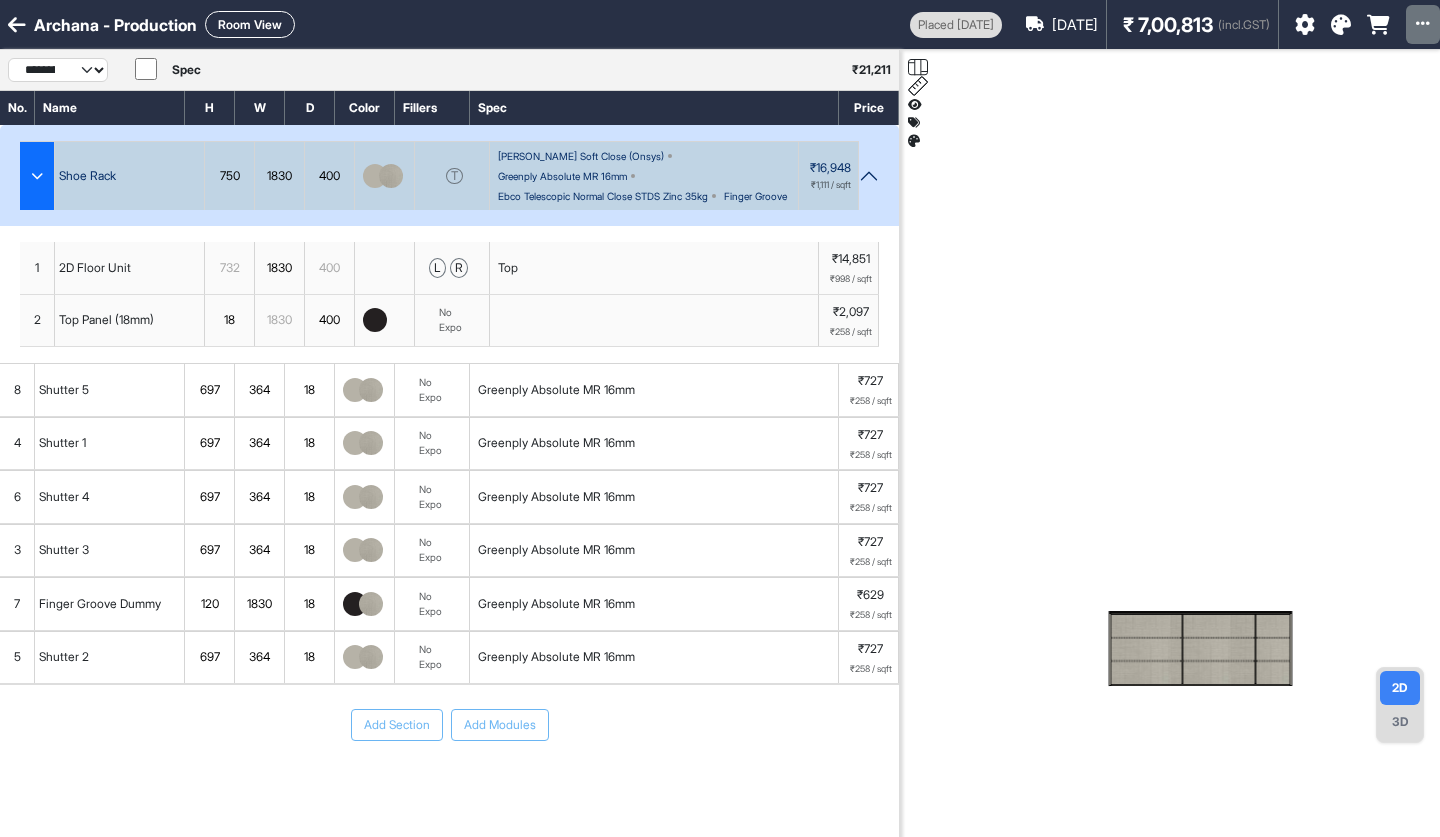 click on "Room View" at bounding box center (250, 24) 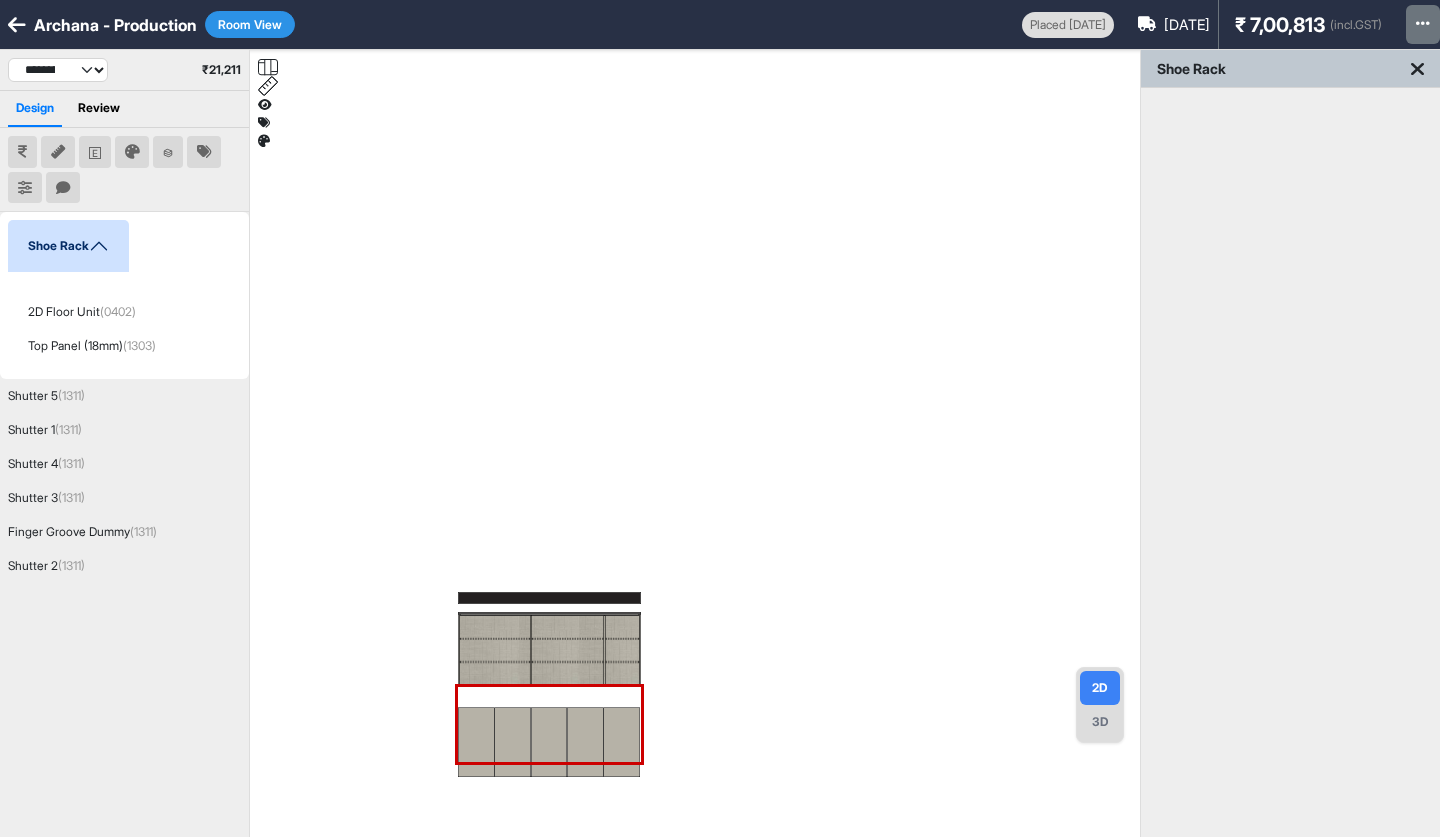 click on "Shoe Rack" at bounding box center [68, 246] 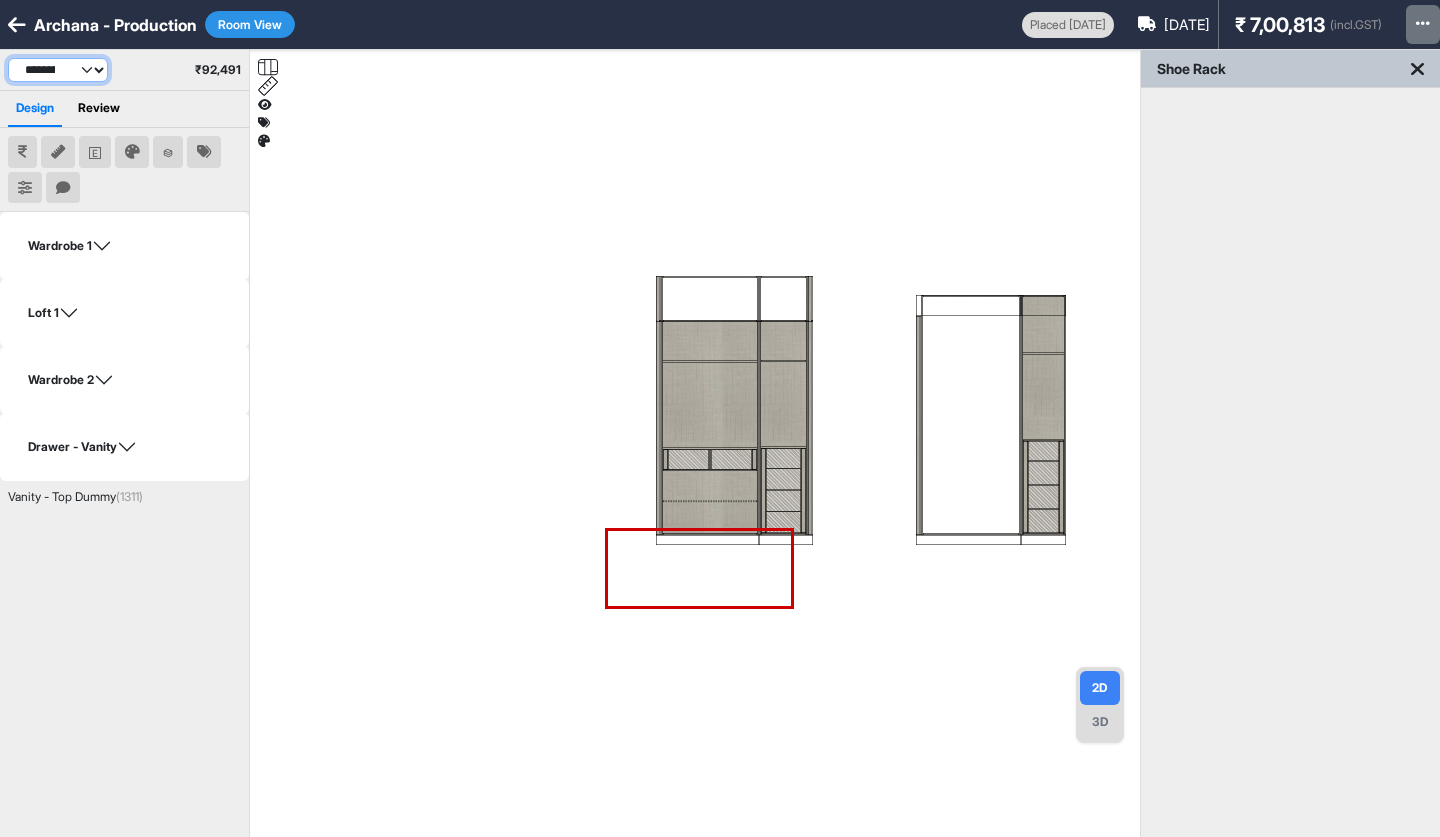 select on "****" 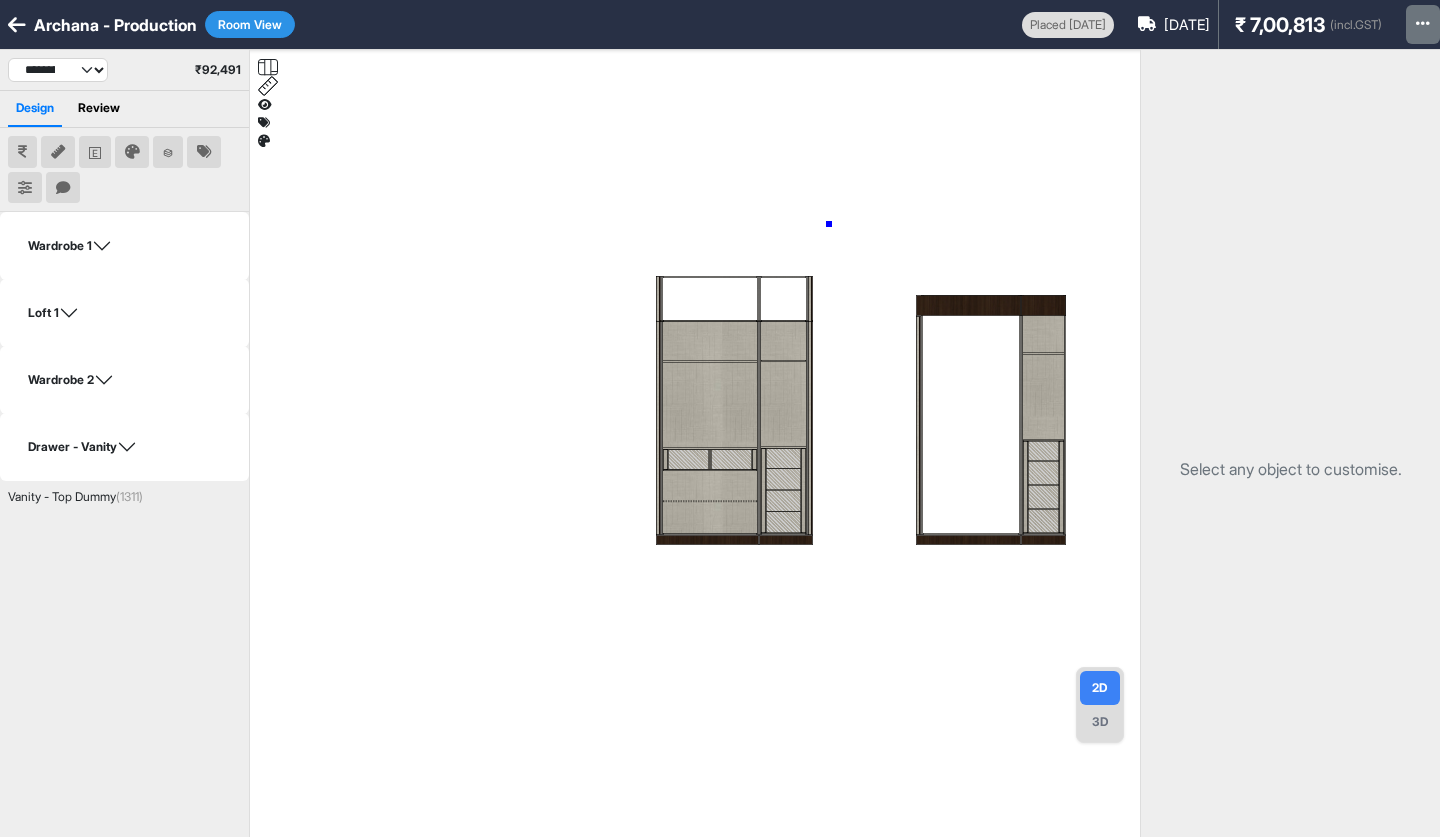 click at bounding box center (699, 468) 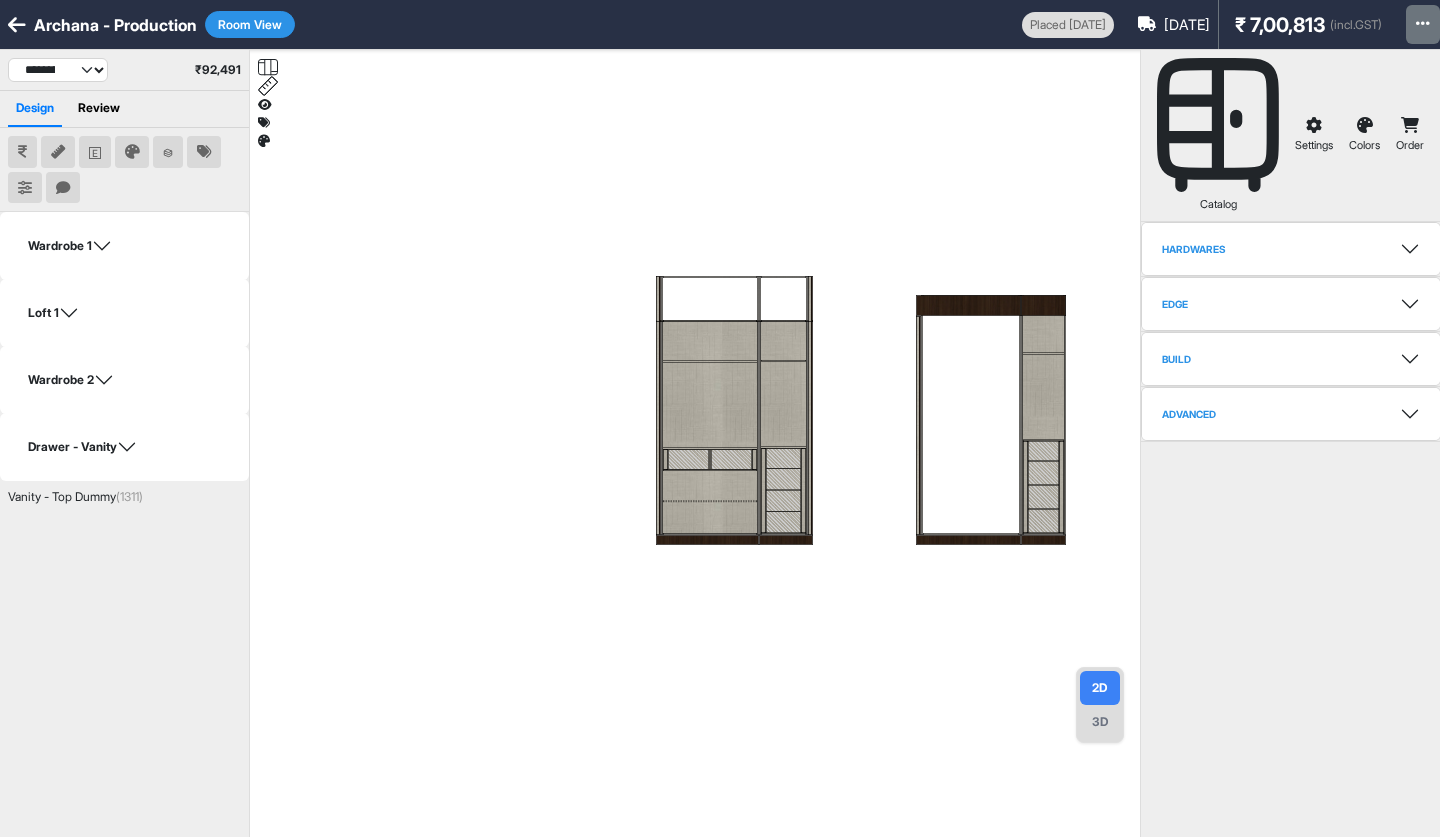 click at bounding box center (699, 468) 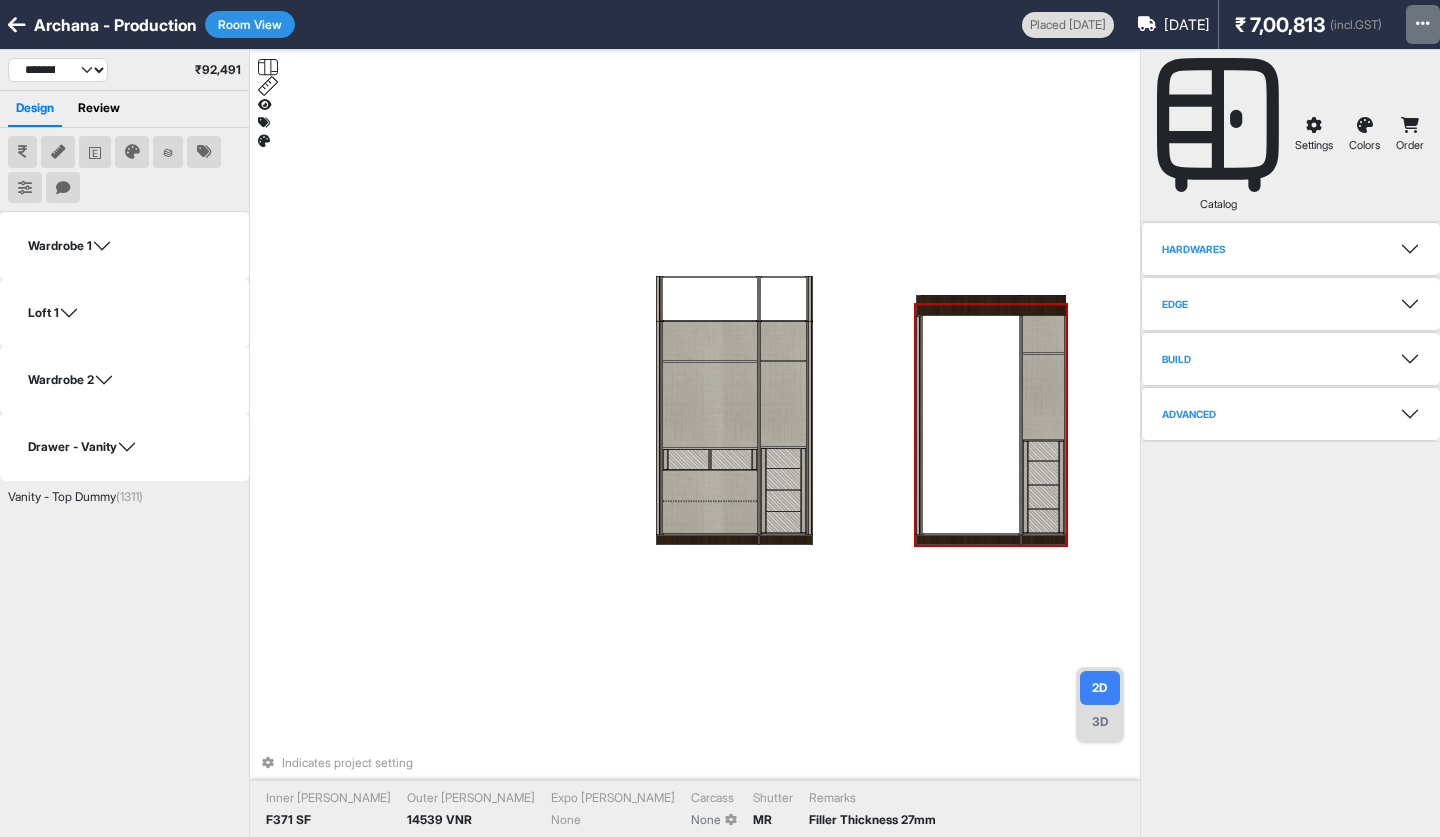 click at bounding box center [968, 305] 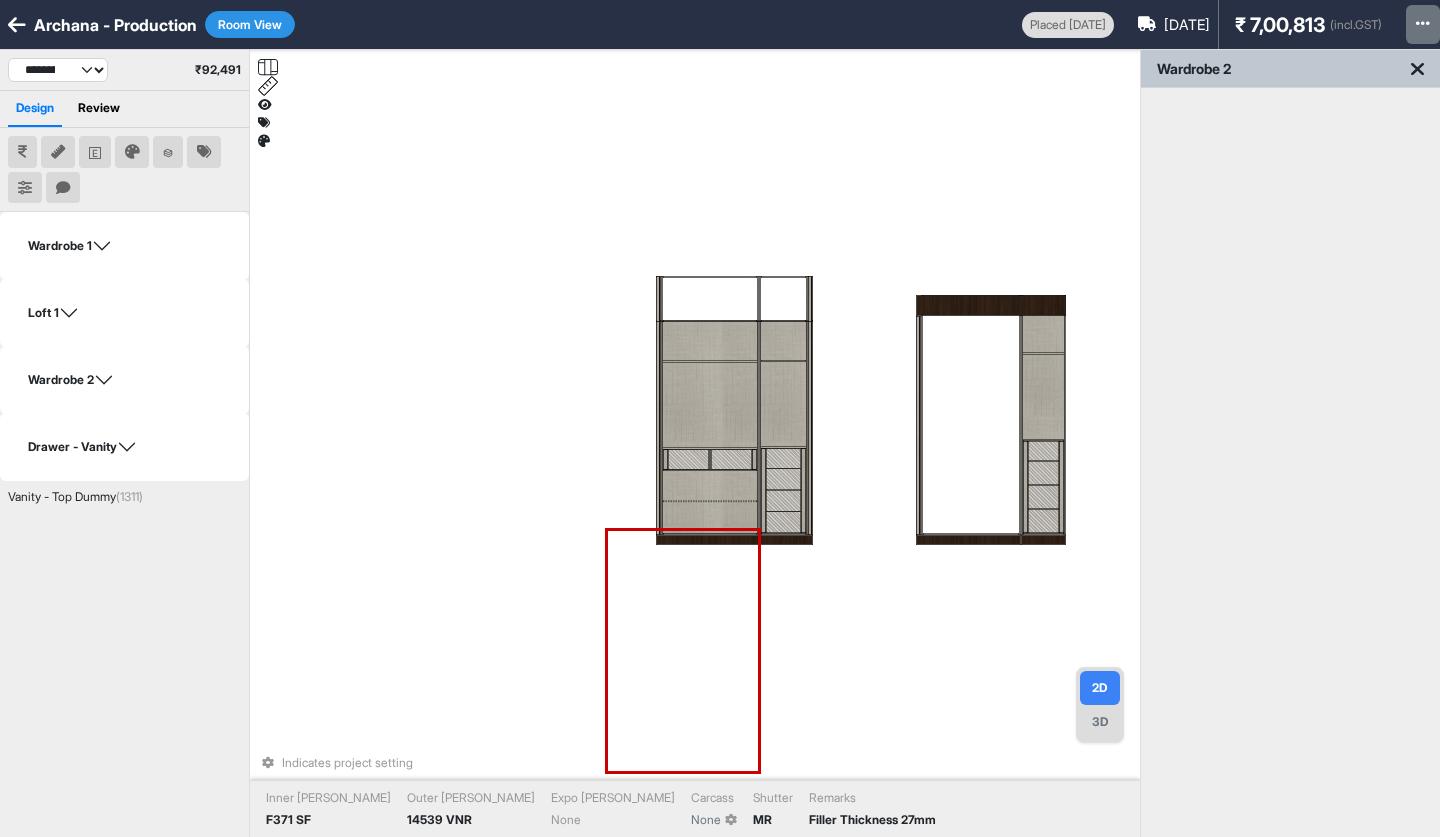 click at bounding box center (968, 305) 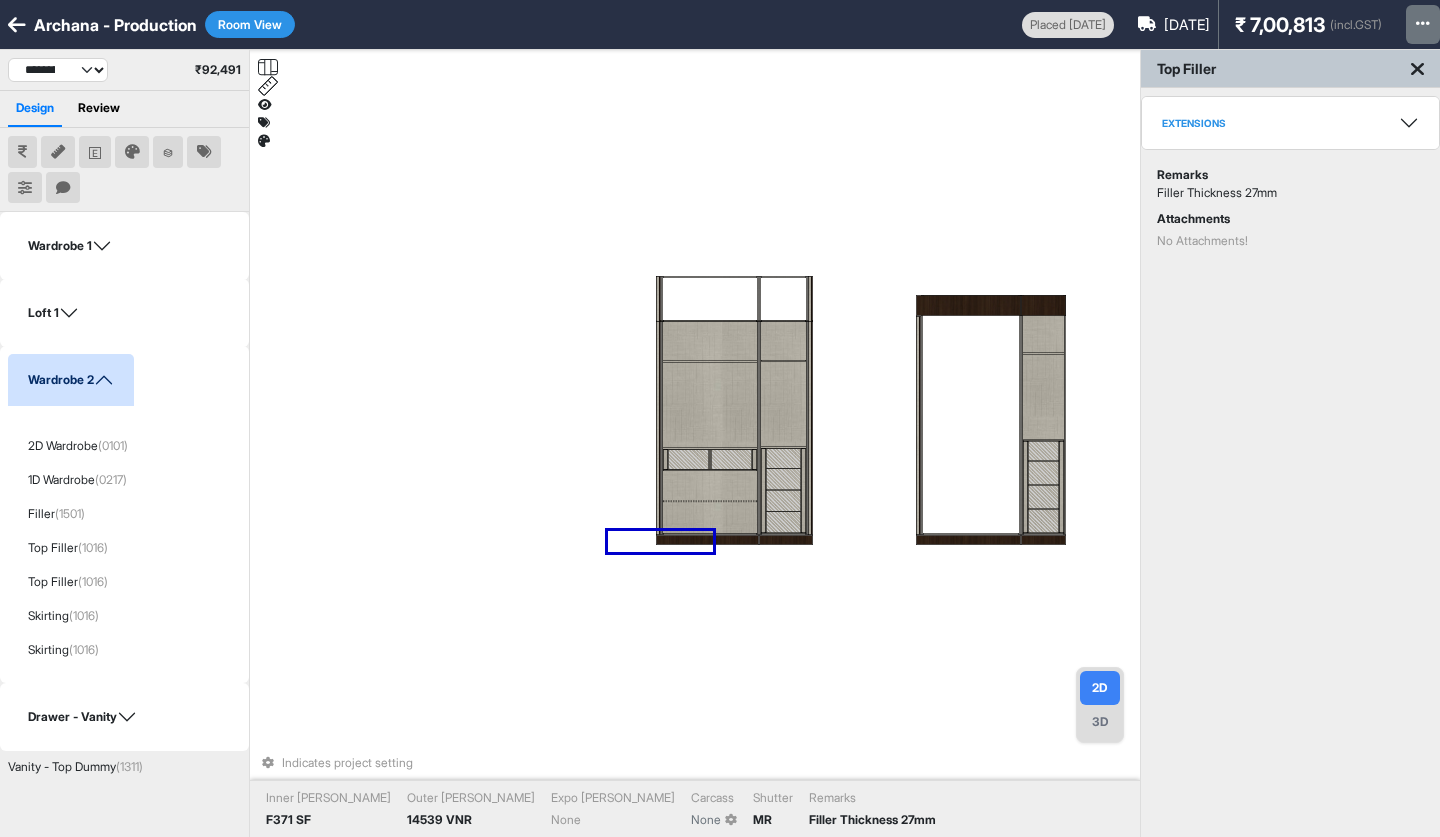 click at bounding box center (968, 305) 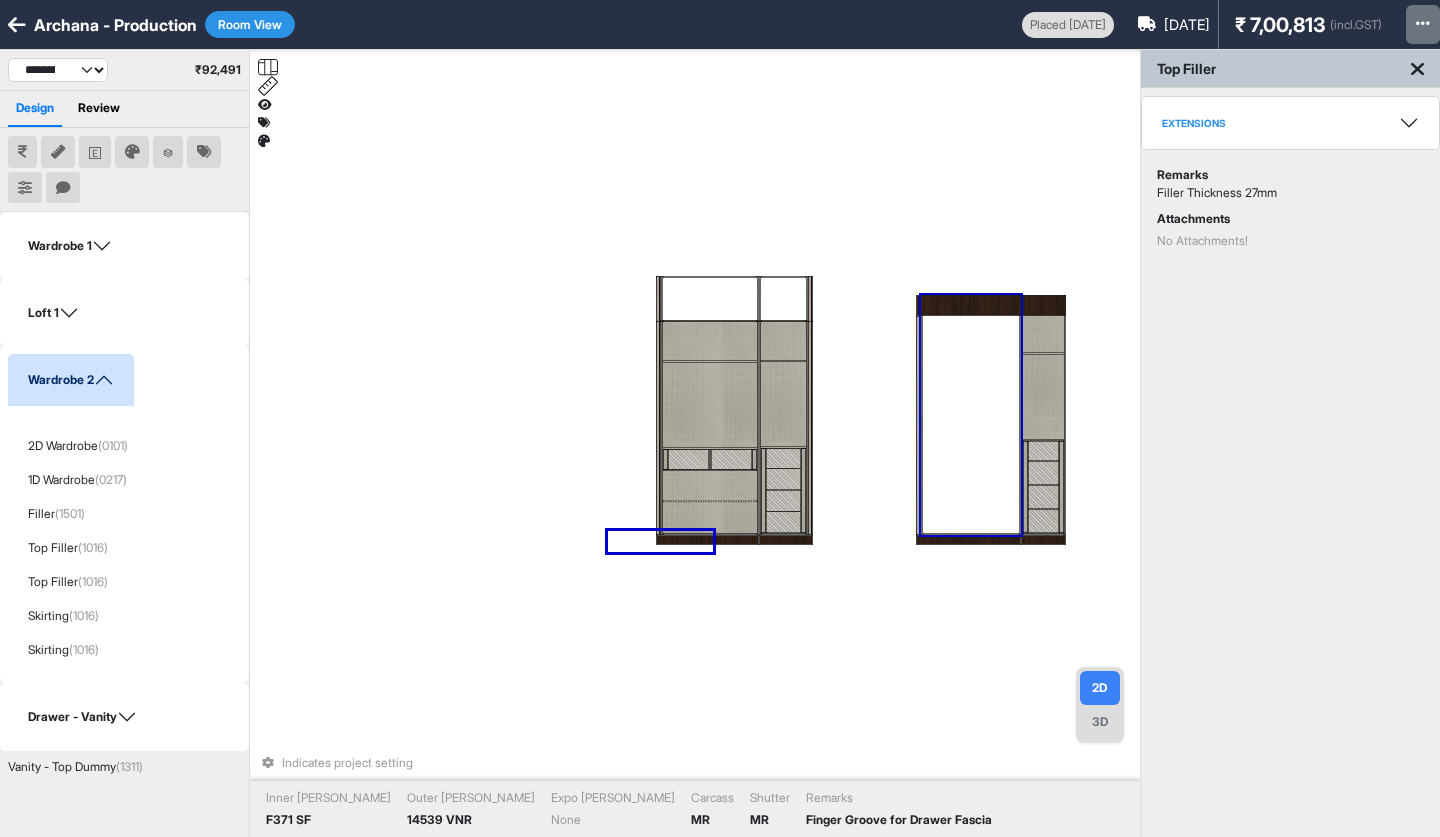 drag, startPoint x: 989, startPoint y: 317, endPoint x: 963, endPoint y: 422, distance: 108.17116 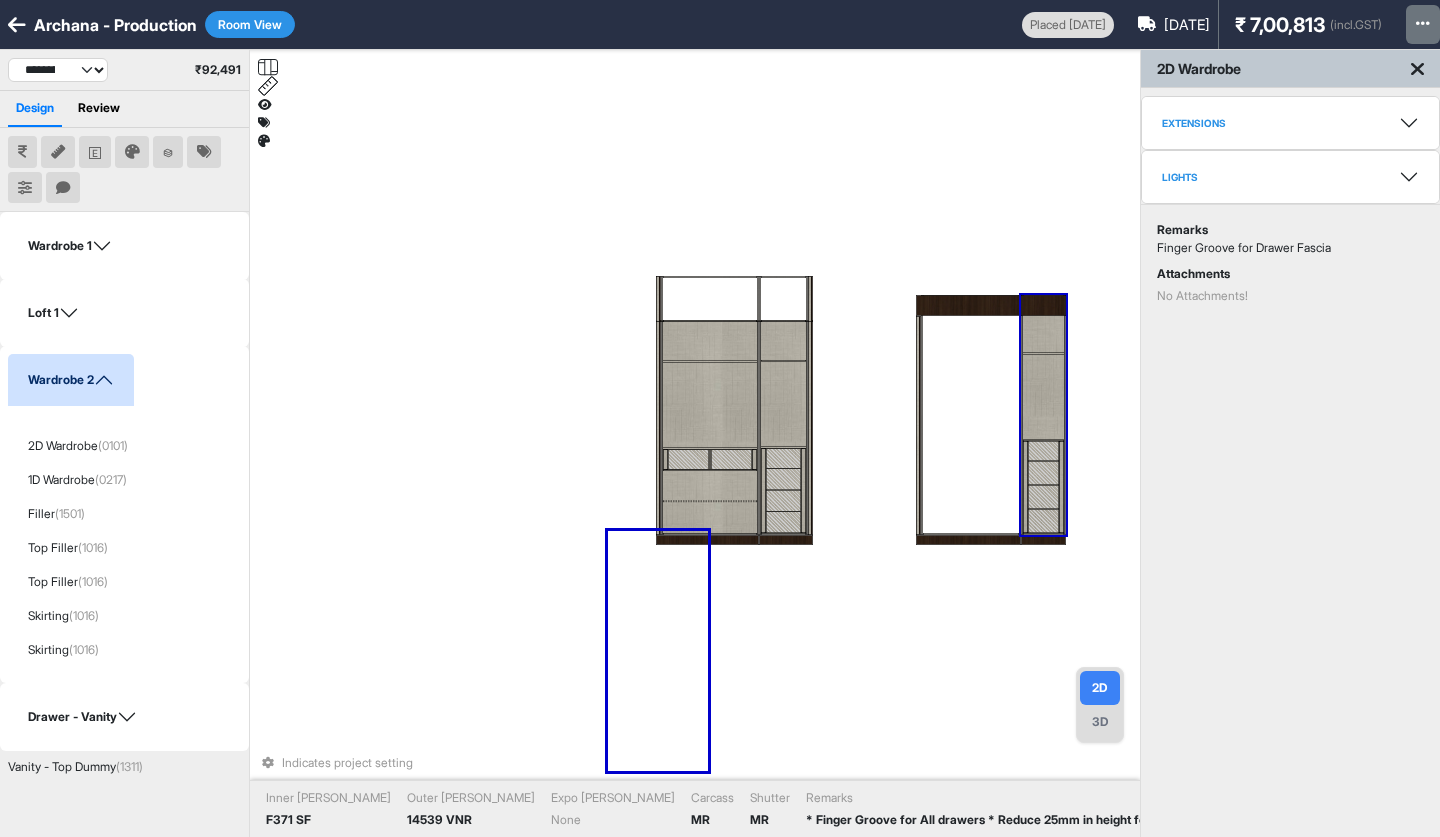 click at bounding box center [1042, 396] 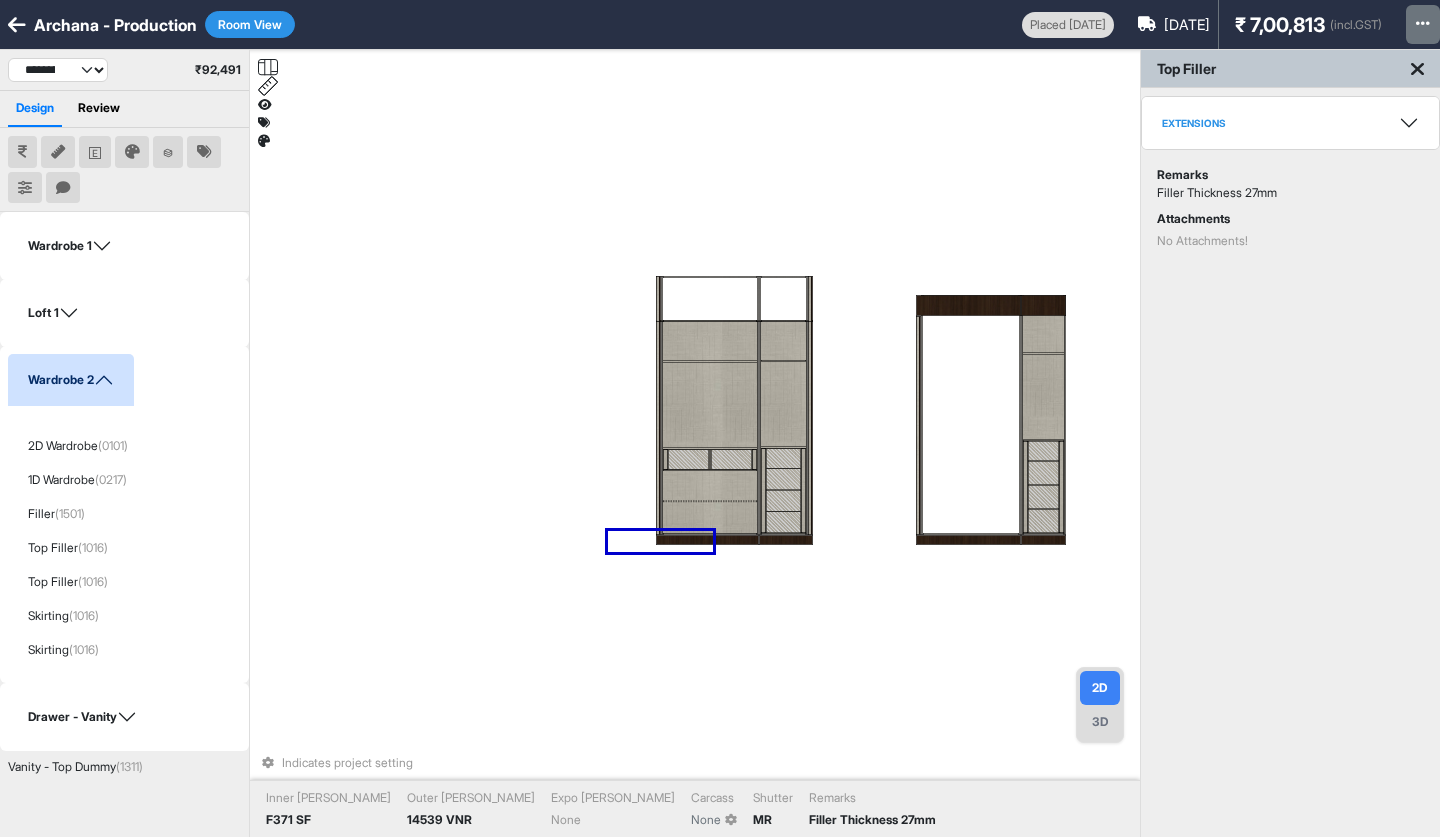 click at bounding box center (968, 305) 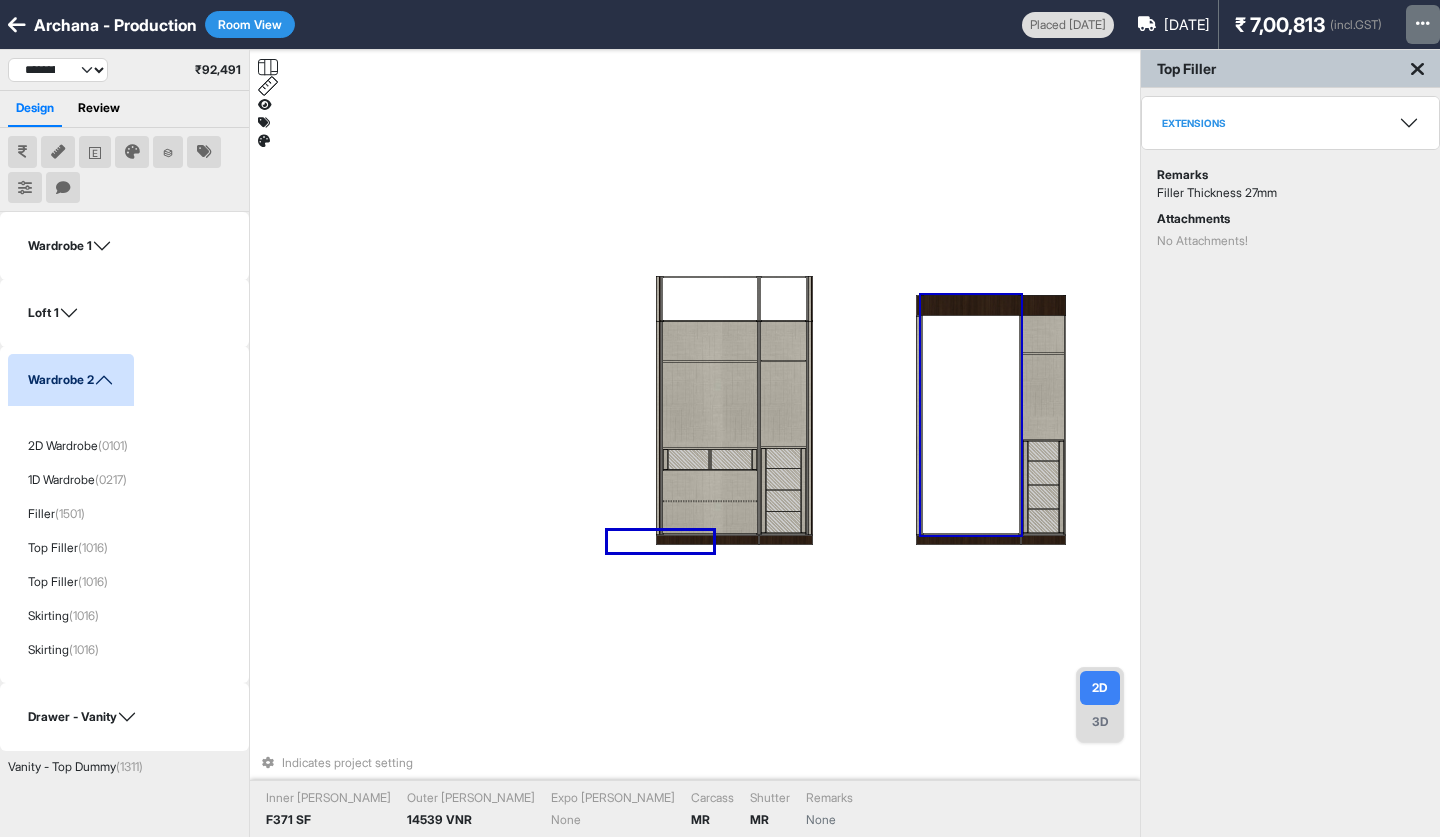click on "2D Wardrobe  (0101)" at bounding box center [78, 446] 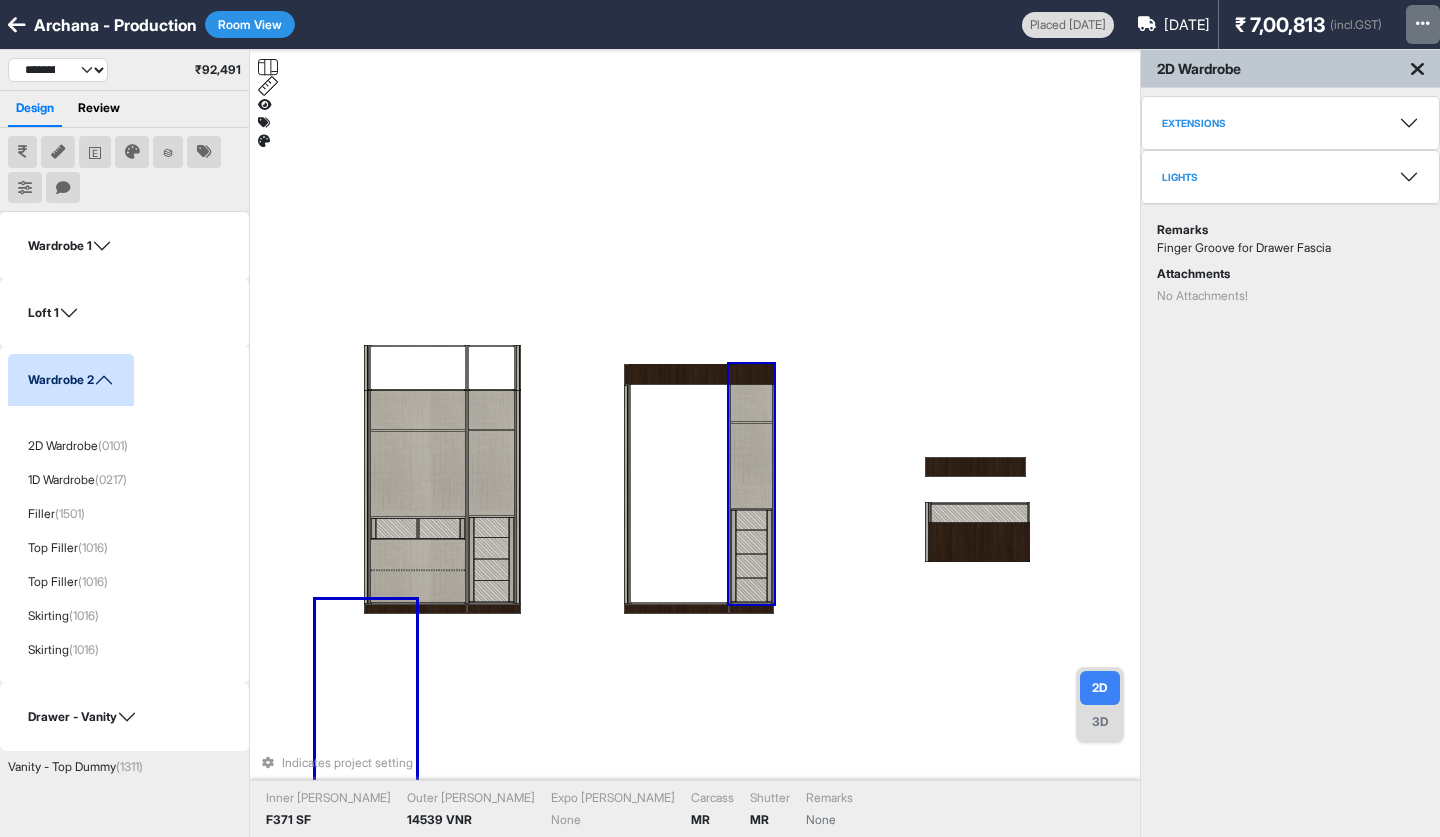 click on "1D Wardrobe  (0217)" at bounding box center (77, 480) 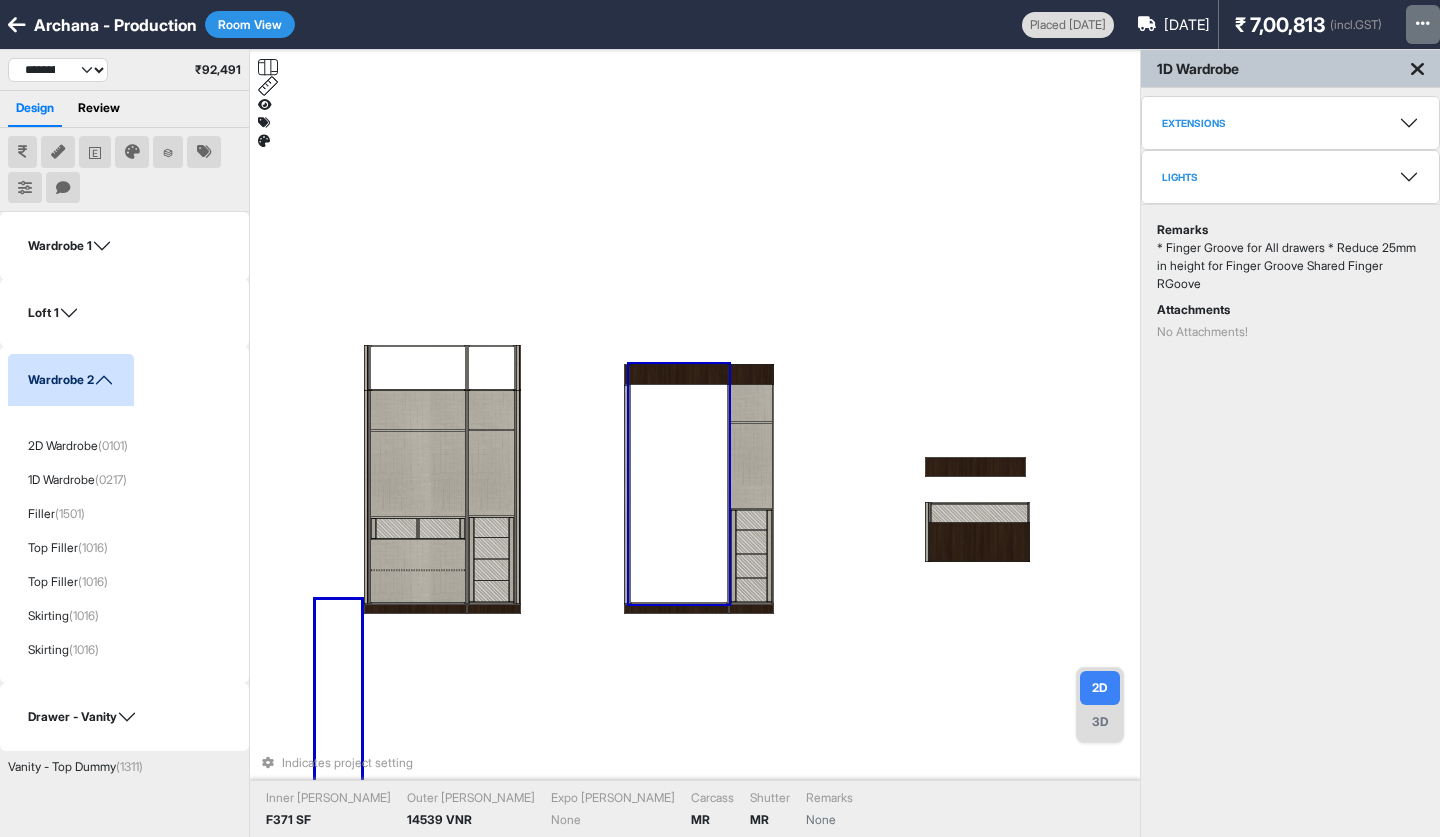 click on "(0101)" at bounding box center [113, 445] 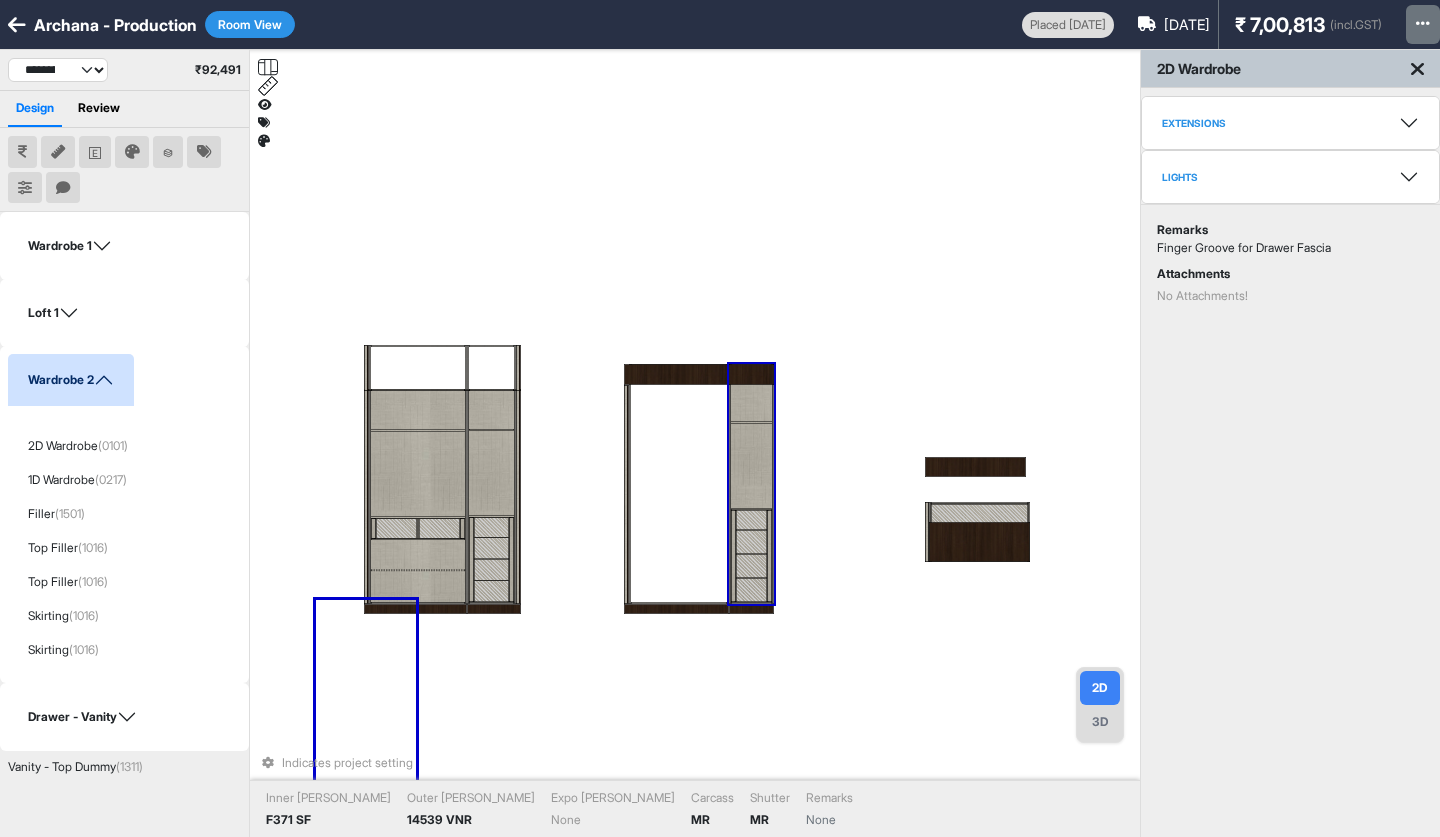 click on "1D Wardrobe  (0217)" at bounding box center (77, 480) 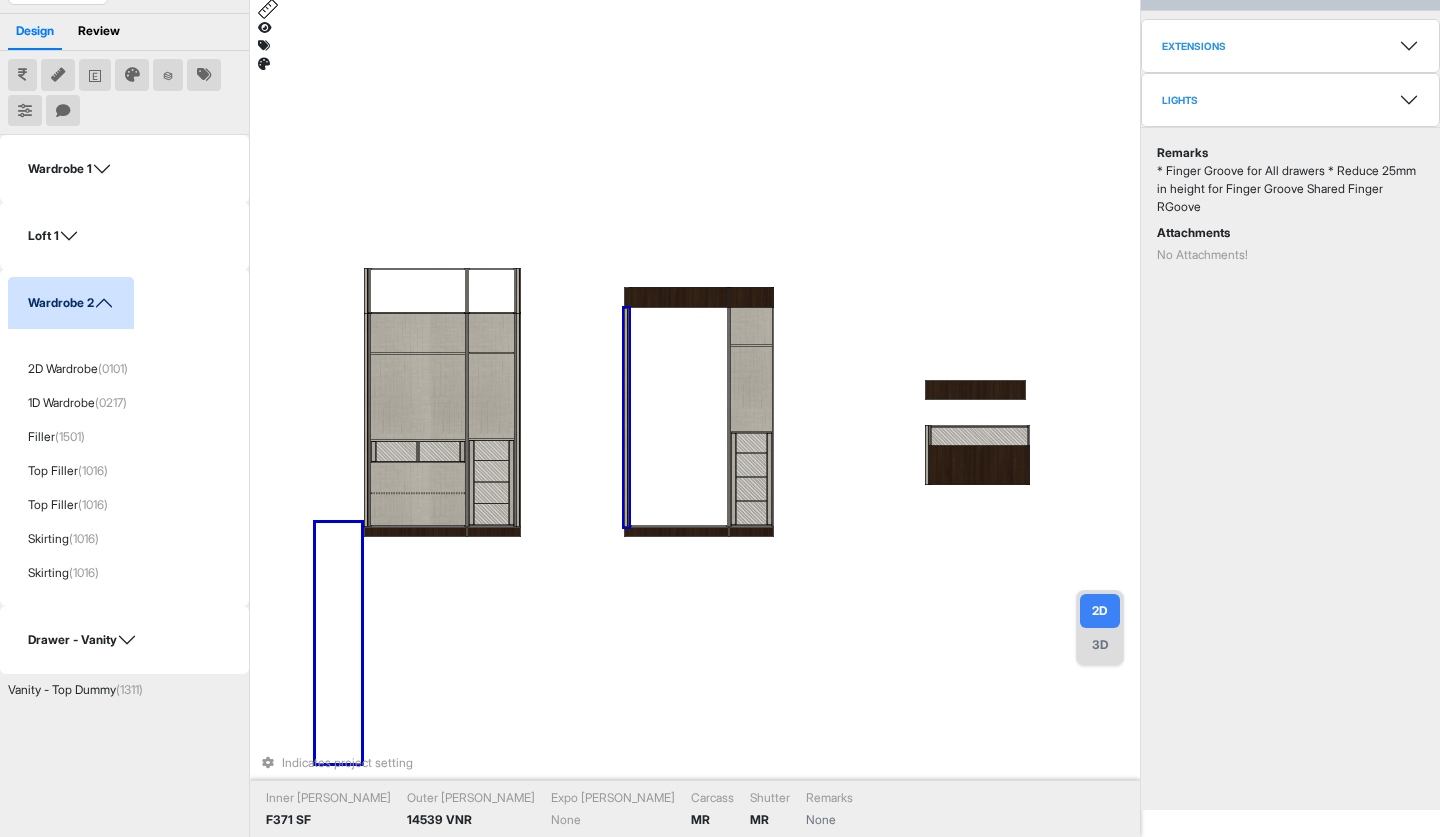 scroll, scrollTop: 93, scrollLeft: 0, axis: vertical 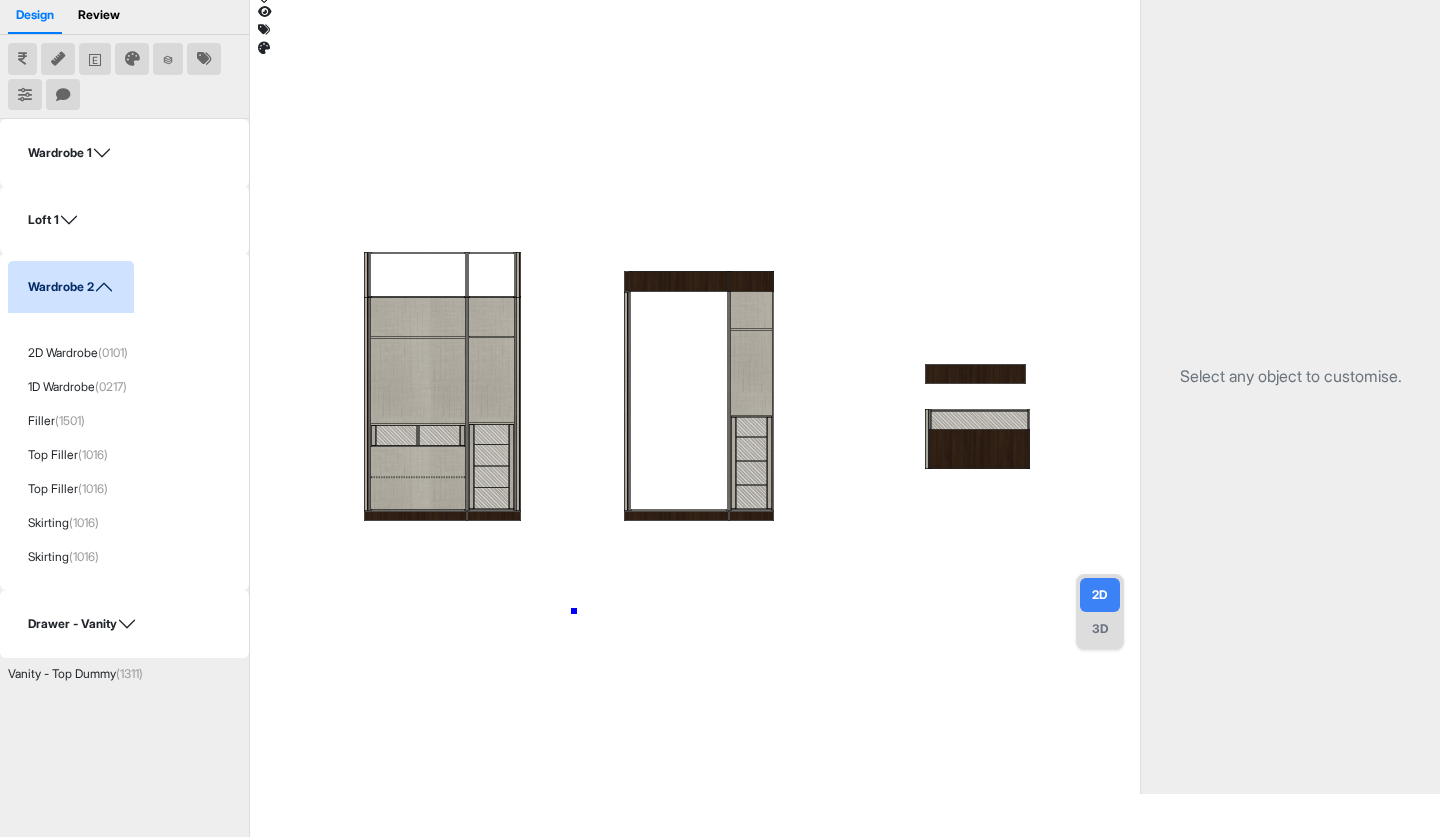 click at bounding box center [699, 375] 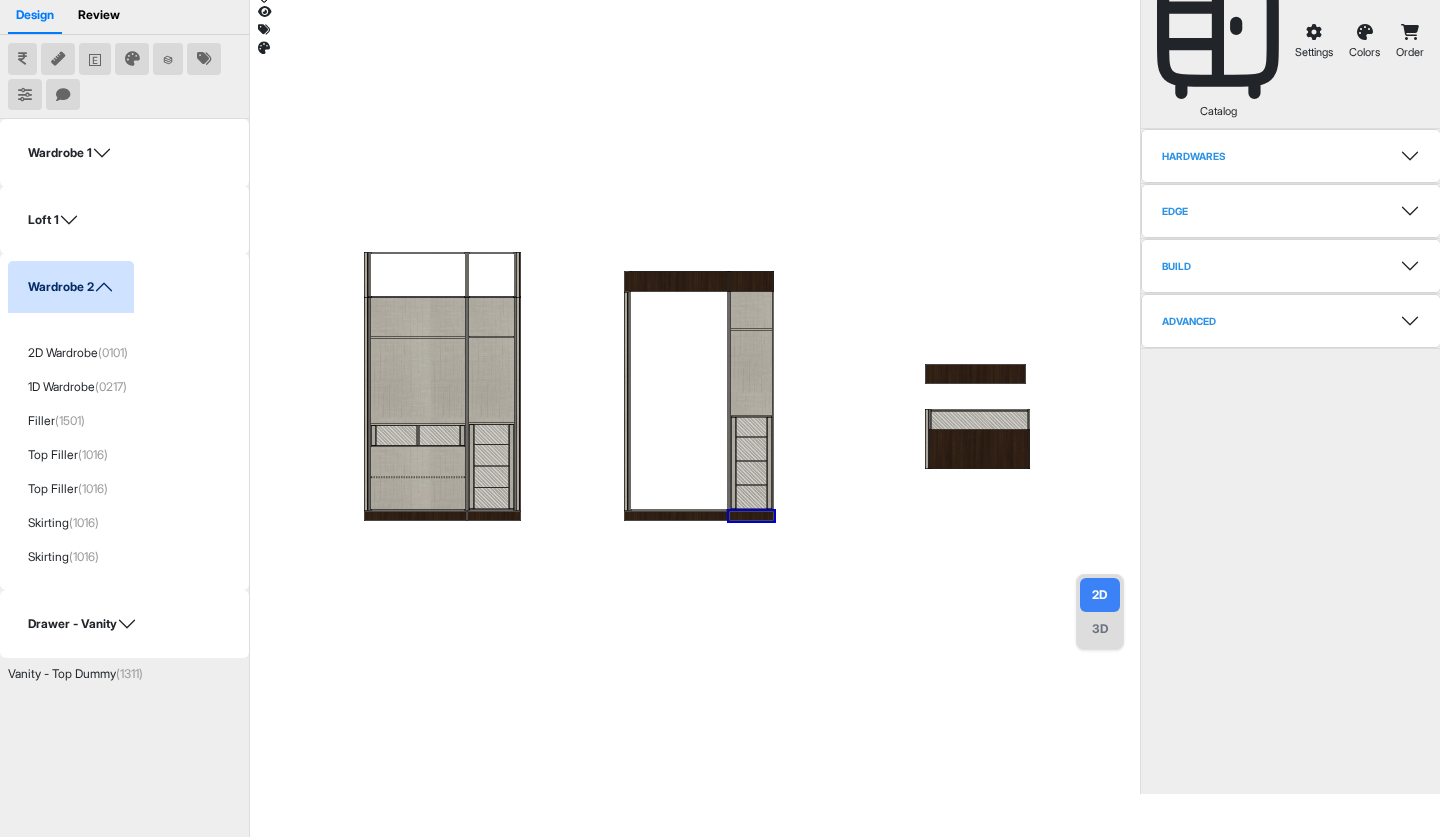click on "Skirting  (1016)" at bounding box center (63, 557) 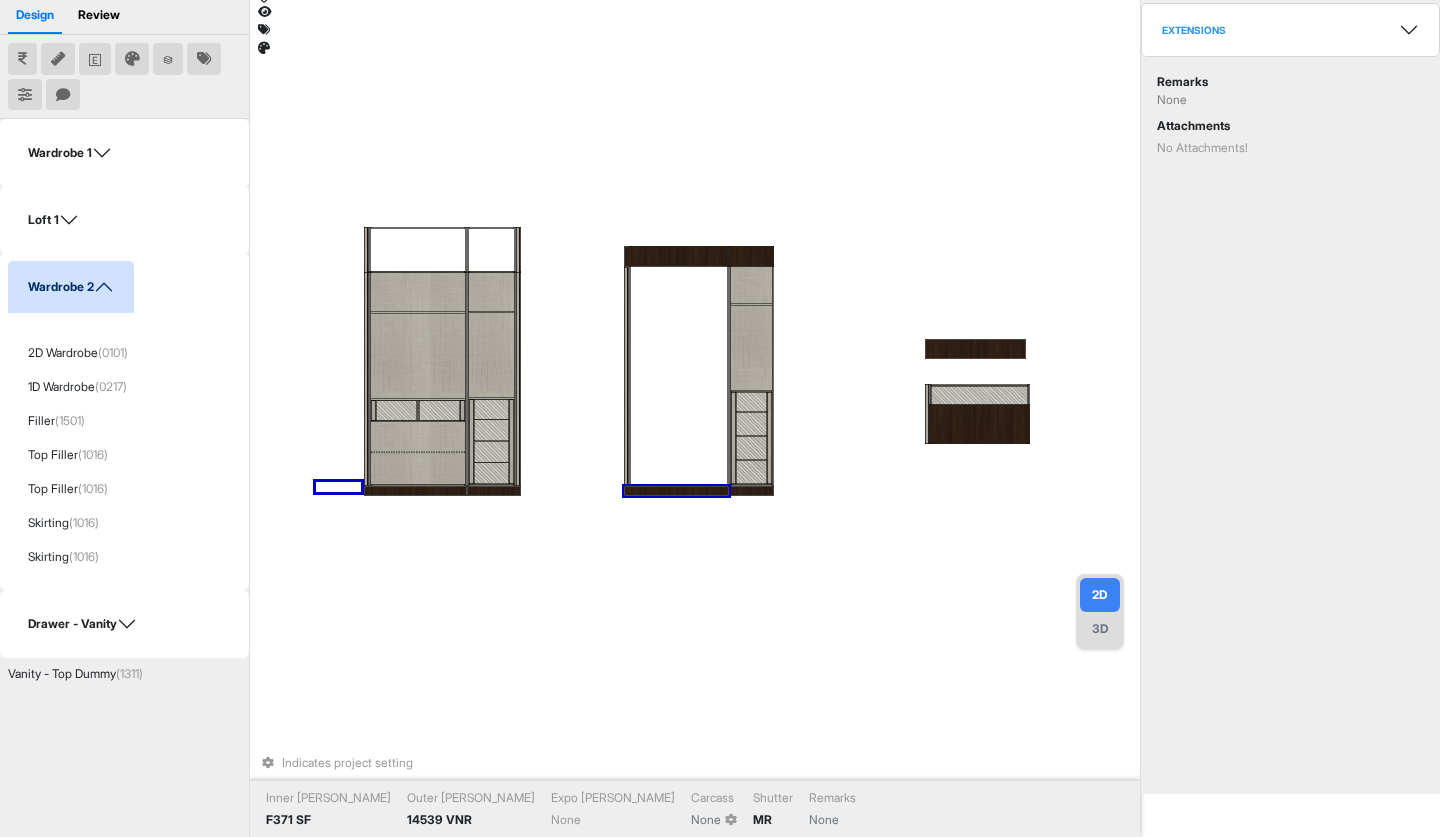 click on "(1016)" at bounding box center (84, 522) 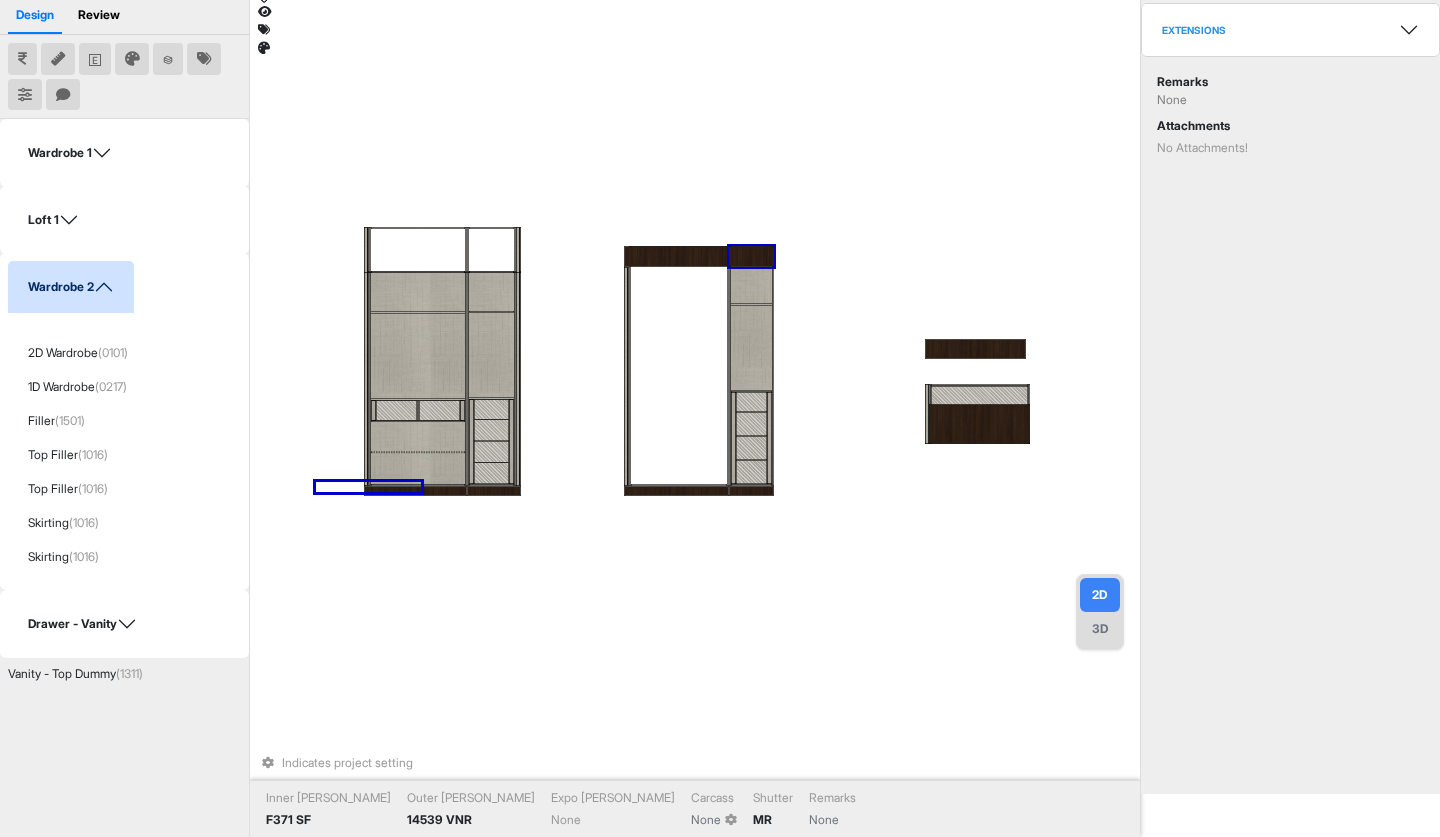 click on "(1016)" at bounding box center (93, 488) 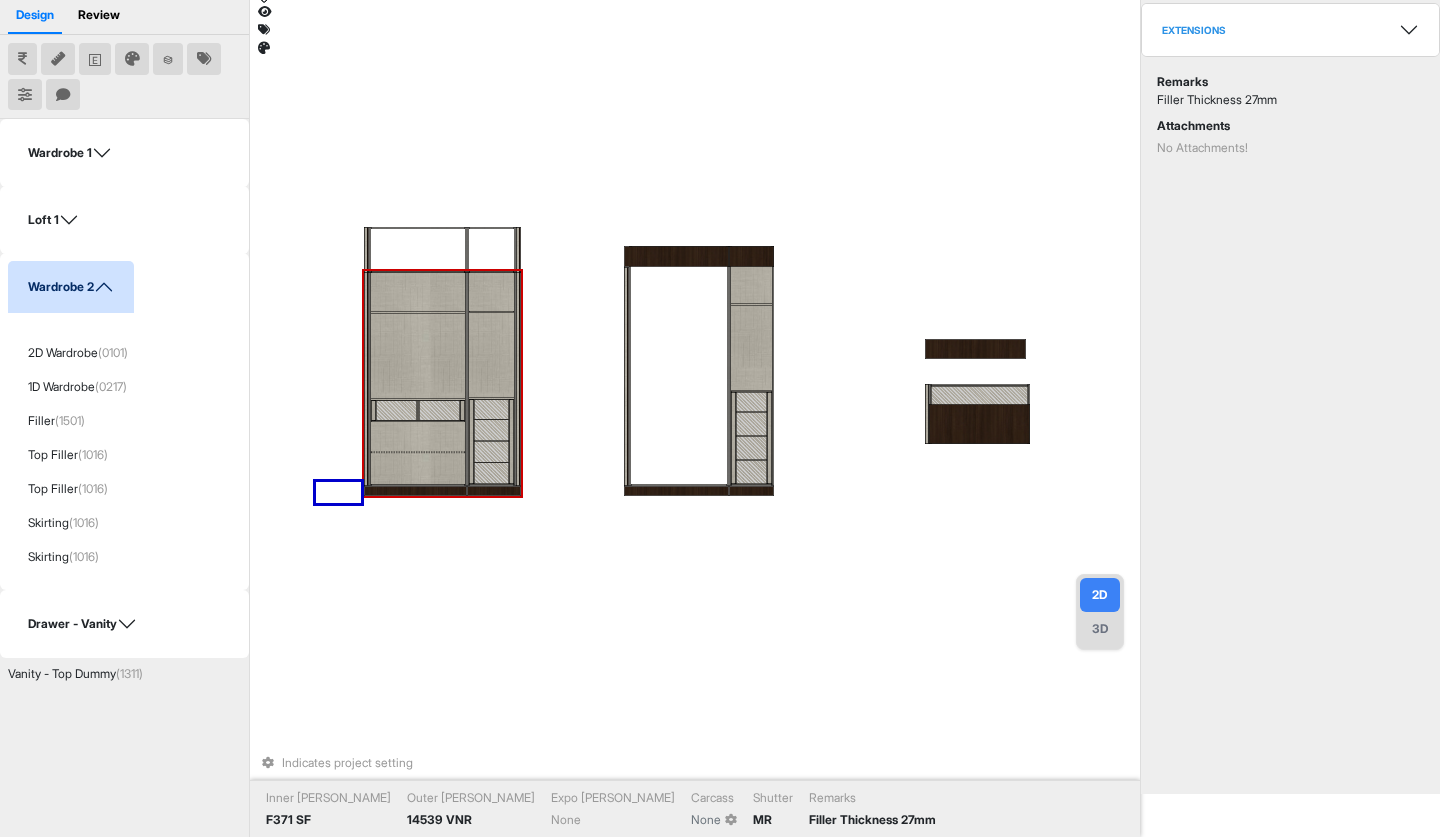 click on "Wardrobe 1" at bounding box center [60, 153] 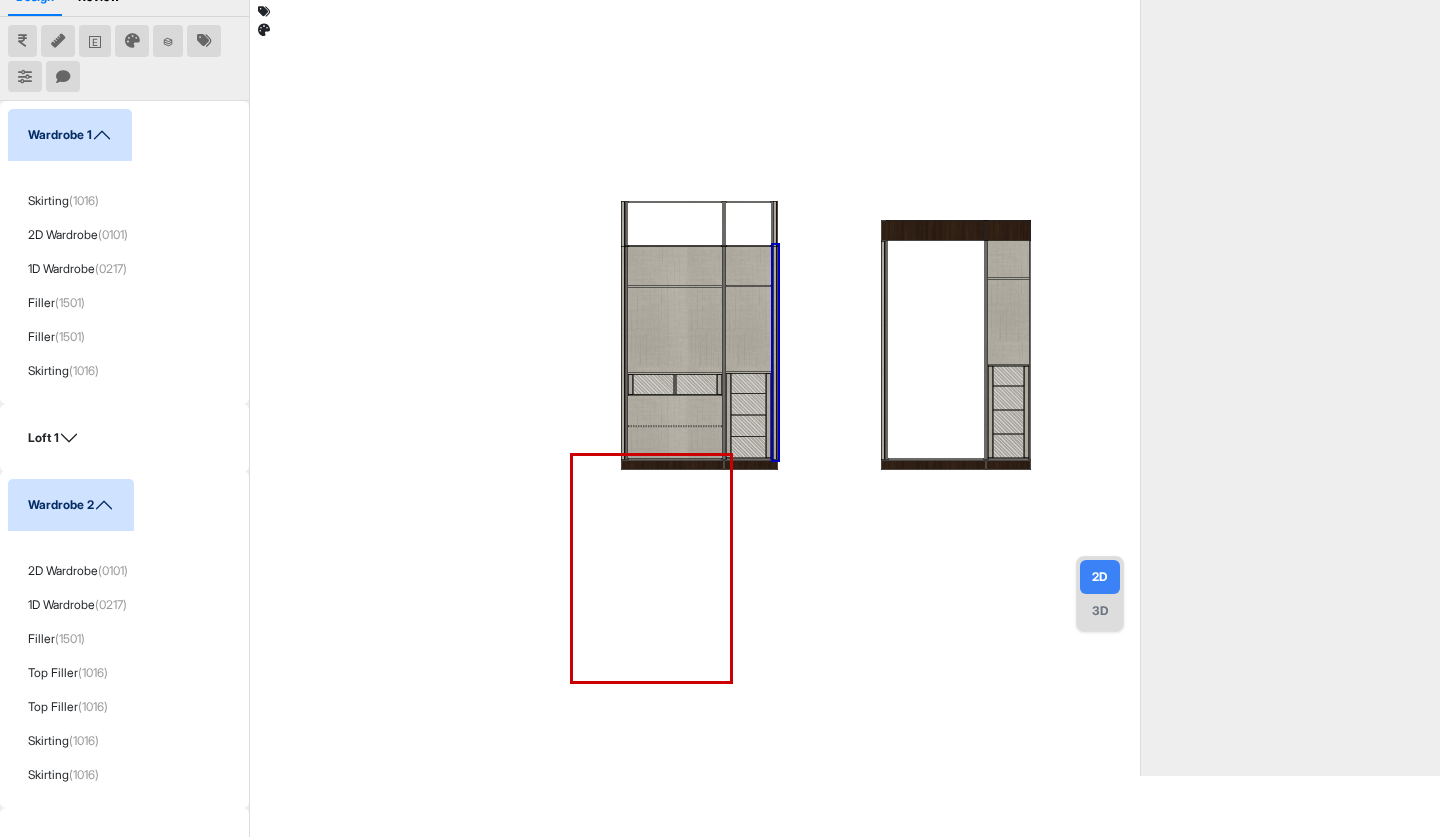 scroll, scrollTop: 0, scrollLeft: 0, axis: both 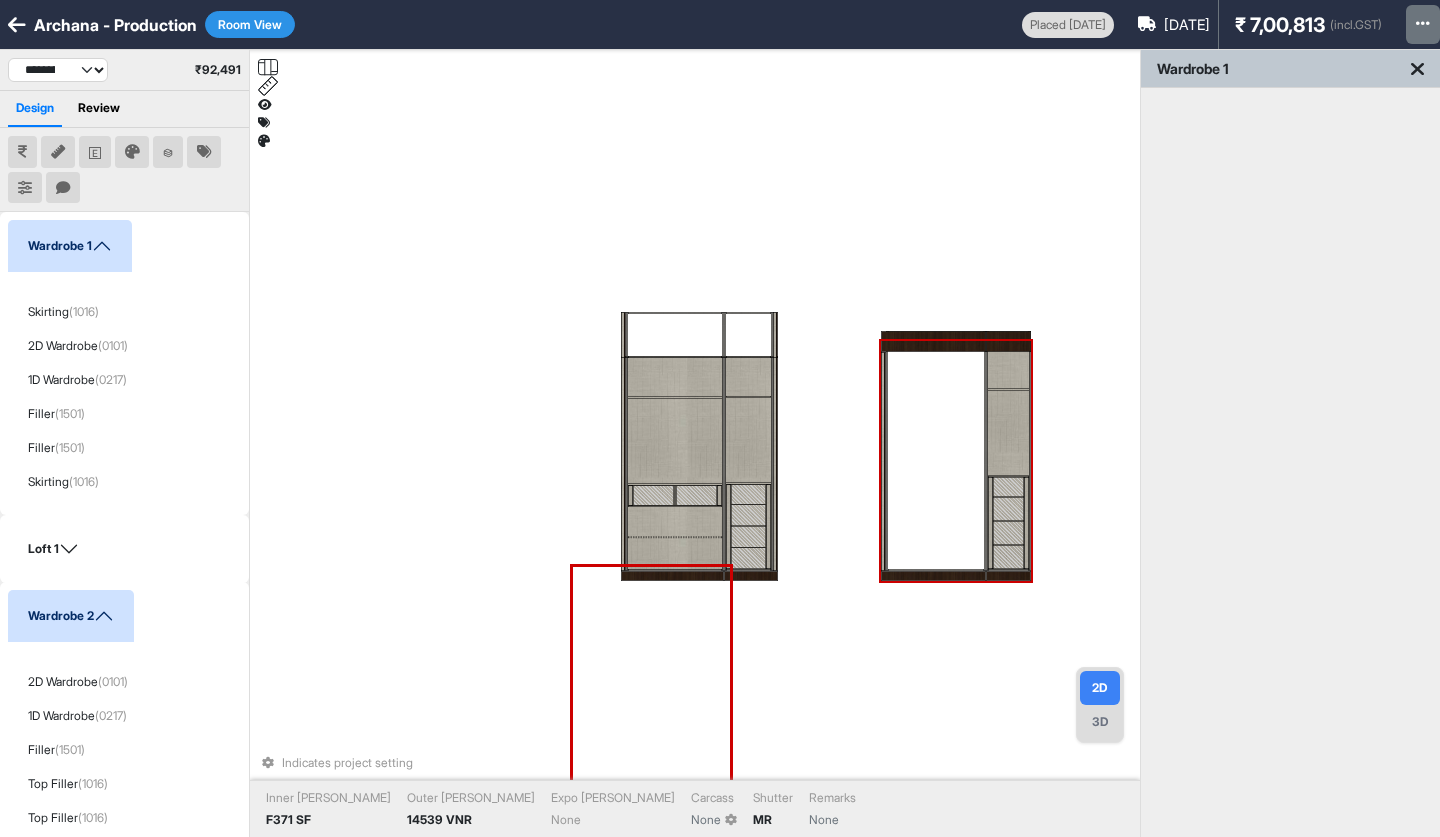click on "3D" at bounding box center [1100, 722] 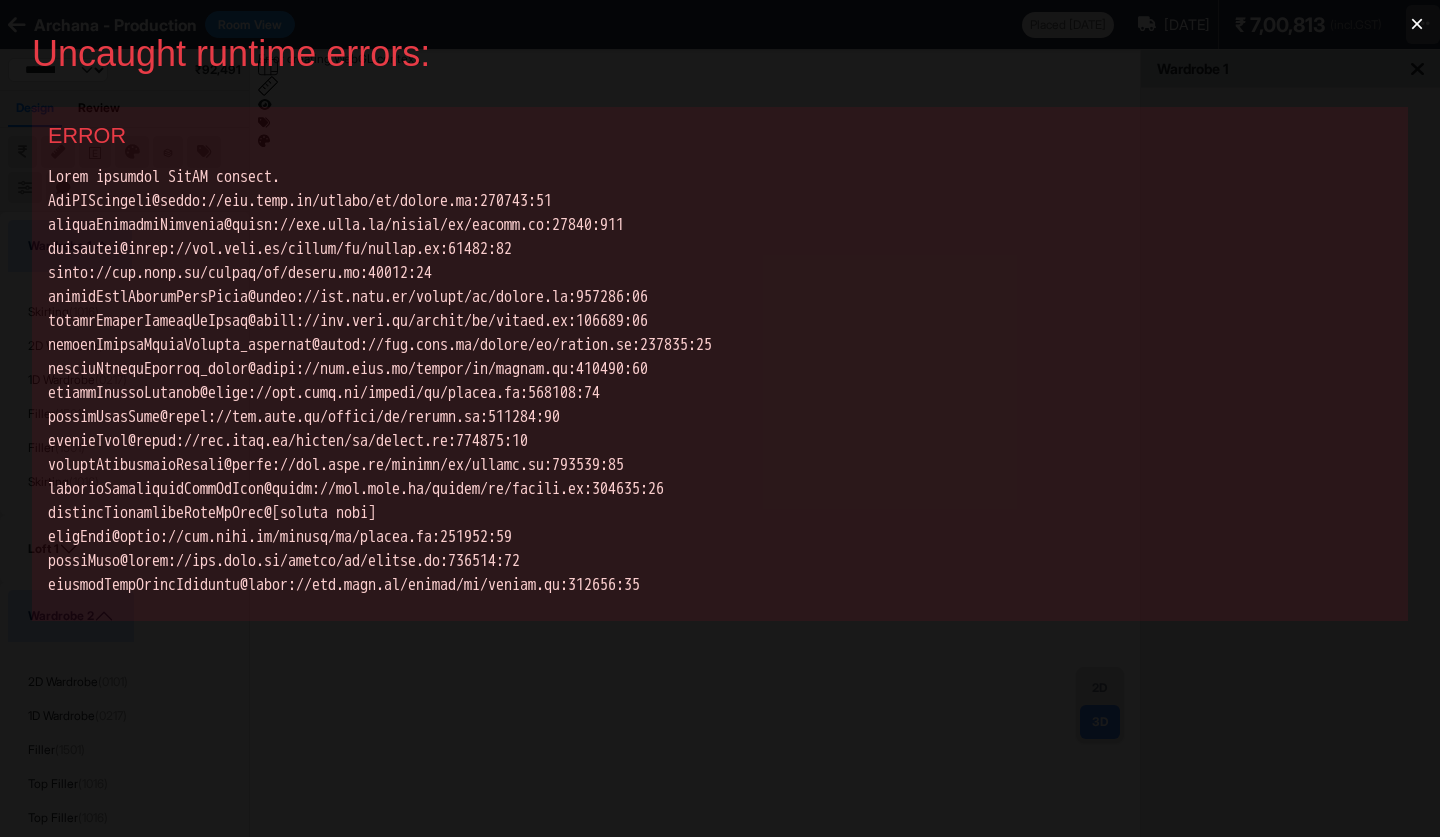 scroll, scrollTop: 0, scrollLeft: 0, axis: both 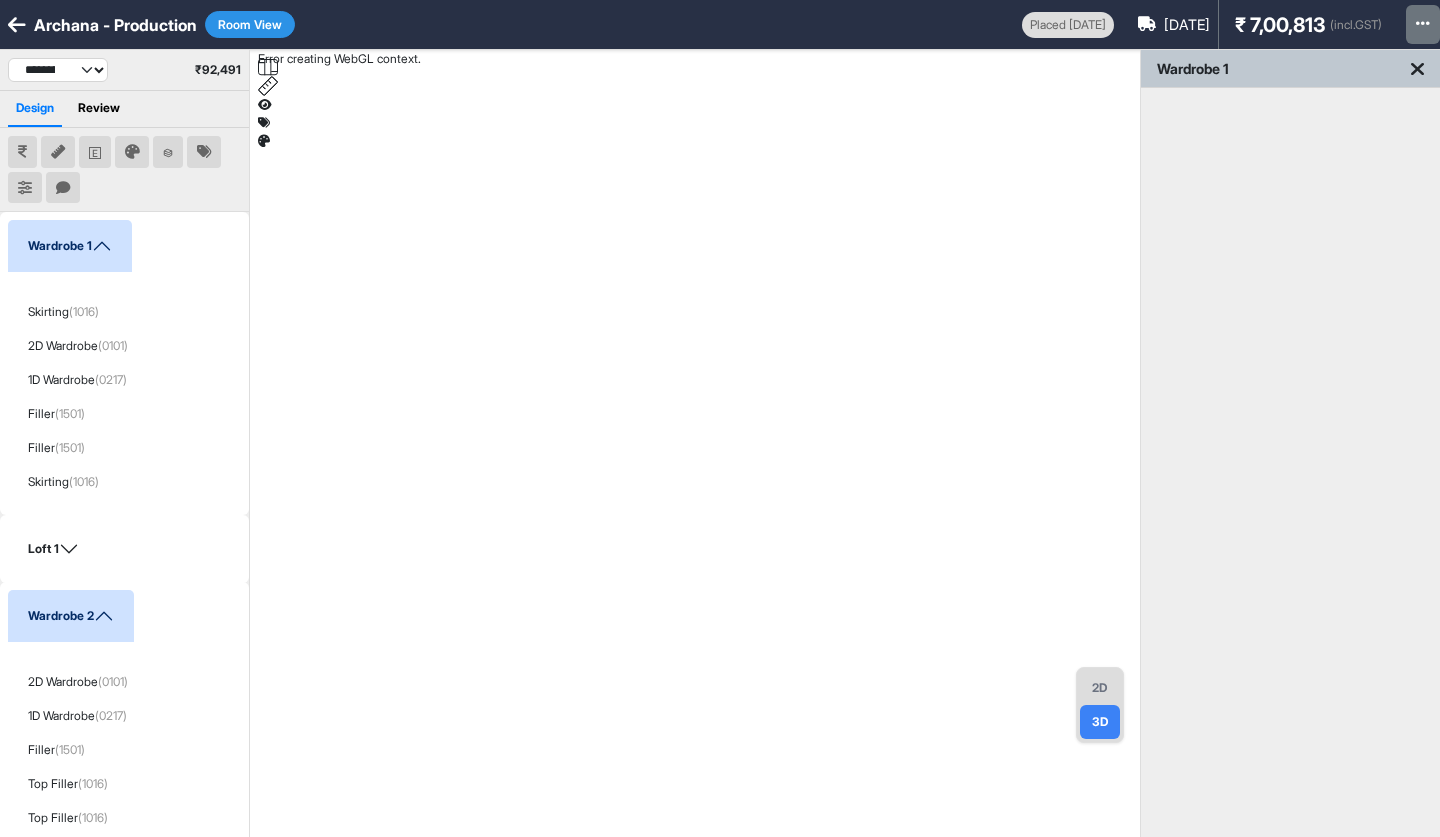 click on "2D" at bounding box center [1100, 688] 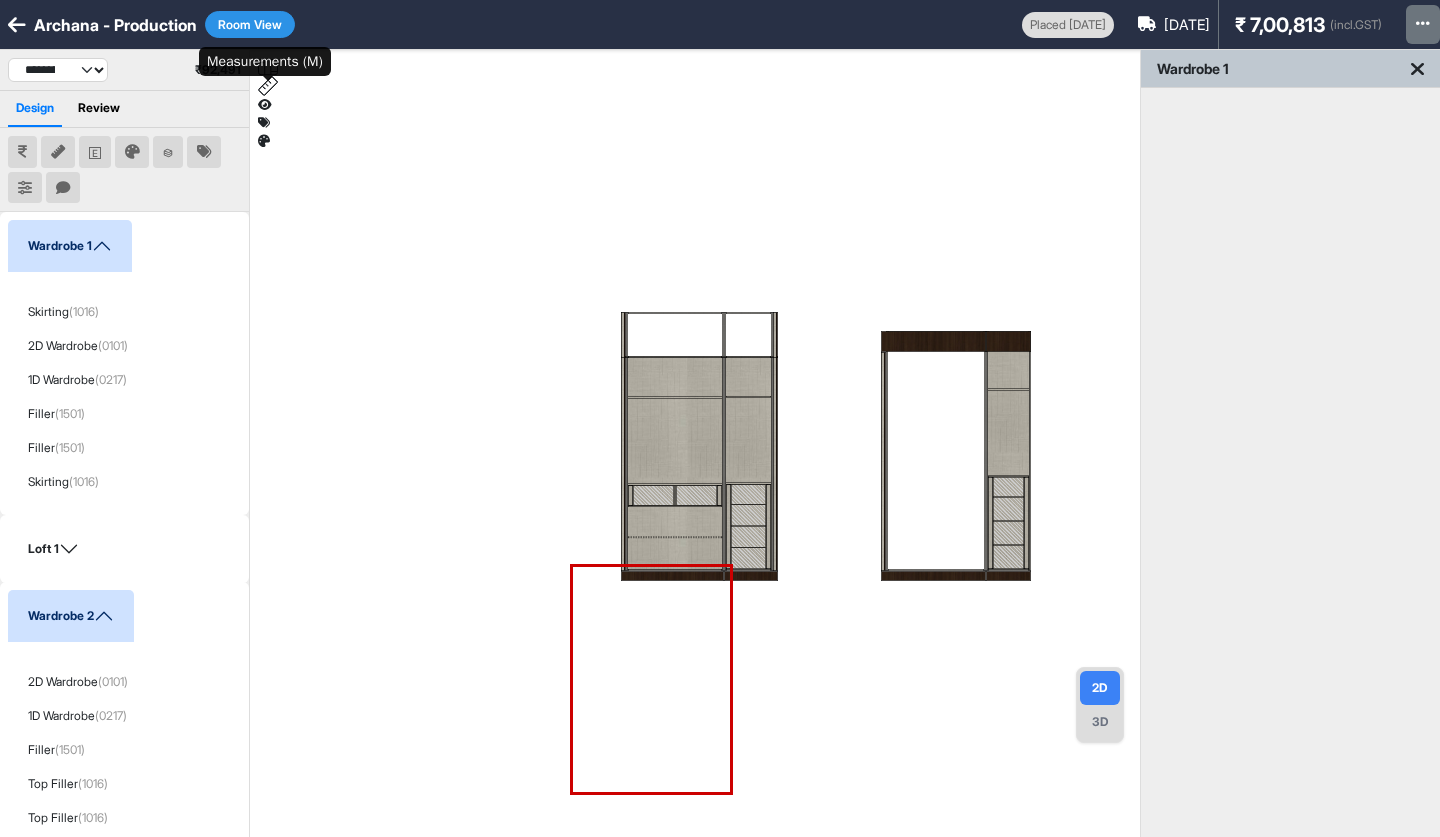 click 